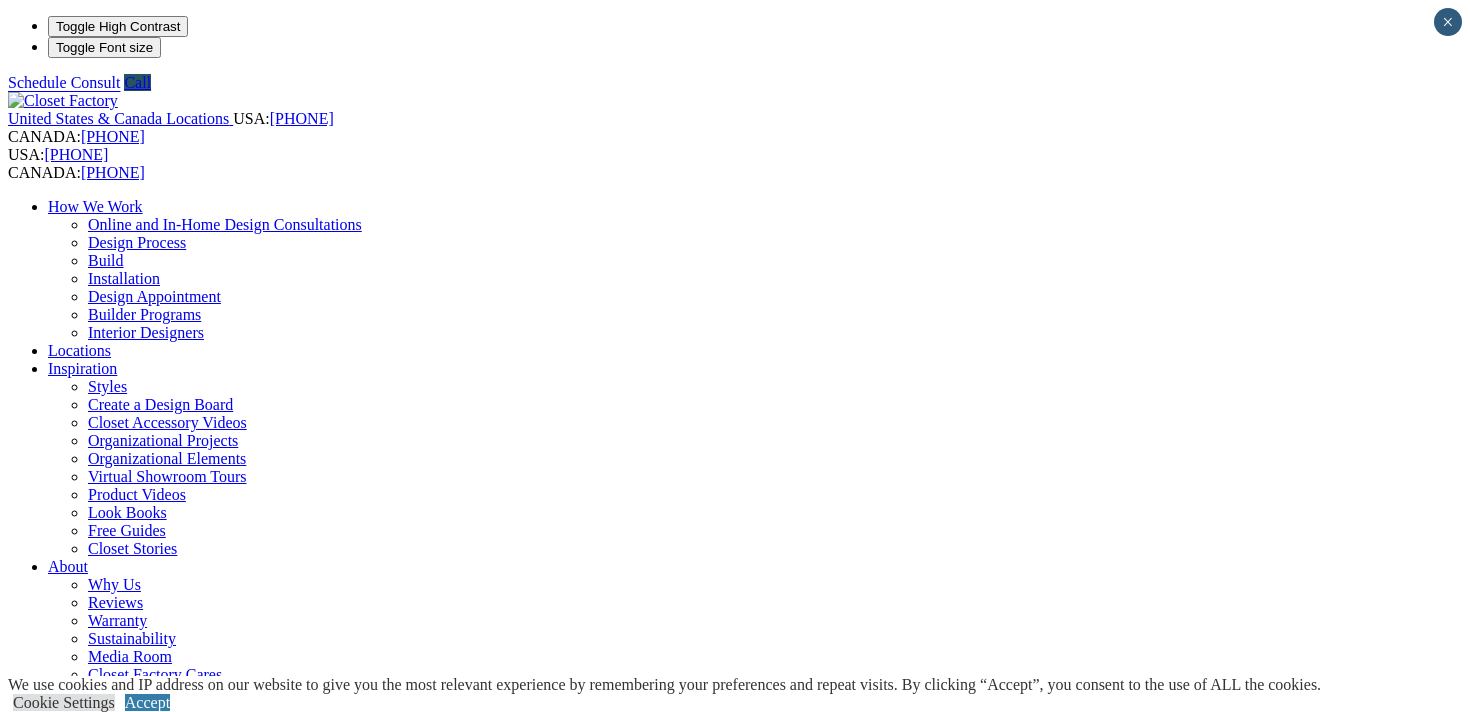 scroll, scrollTop: 20, scrollLeft: 0, axis: vertical 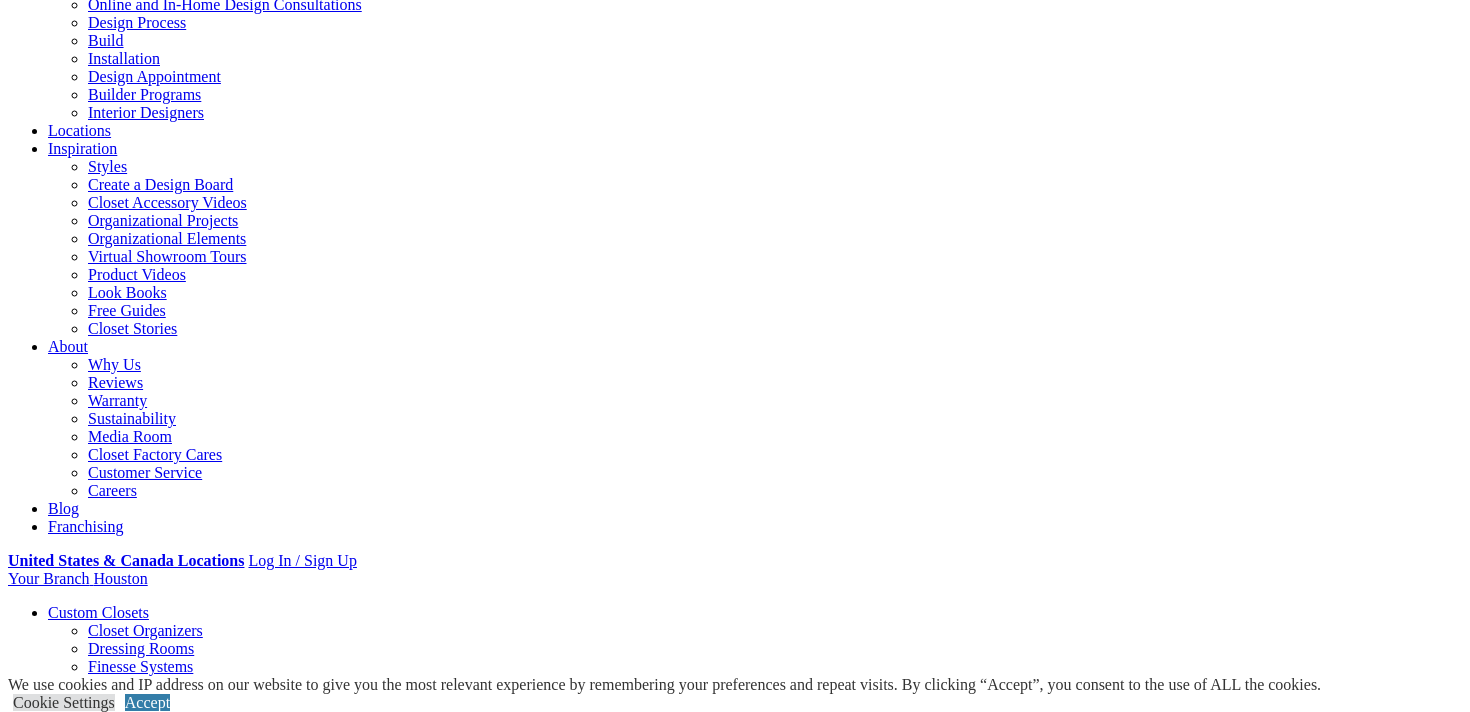 click on "Styles" at bounding box center [318, 2267] 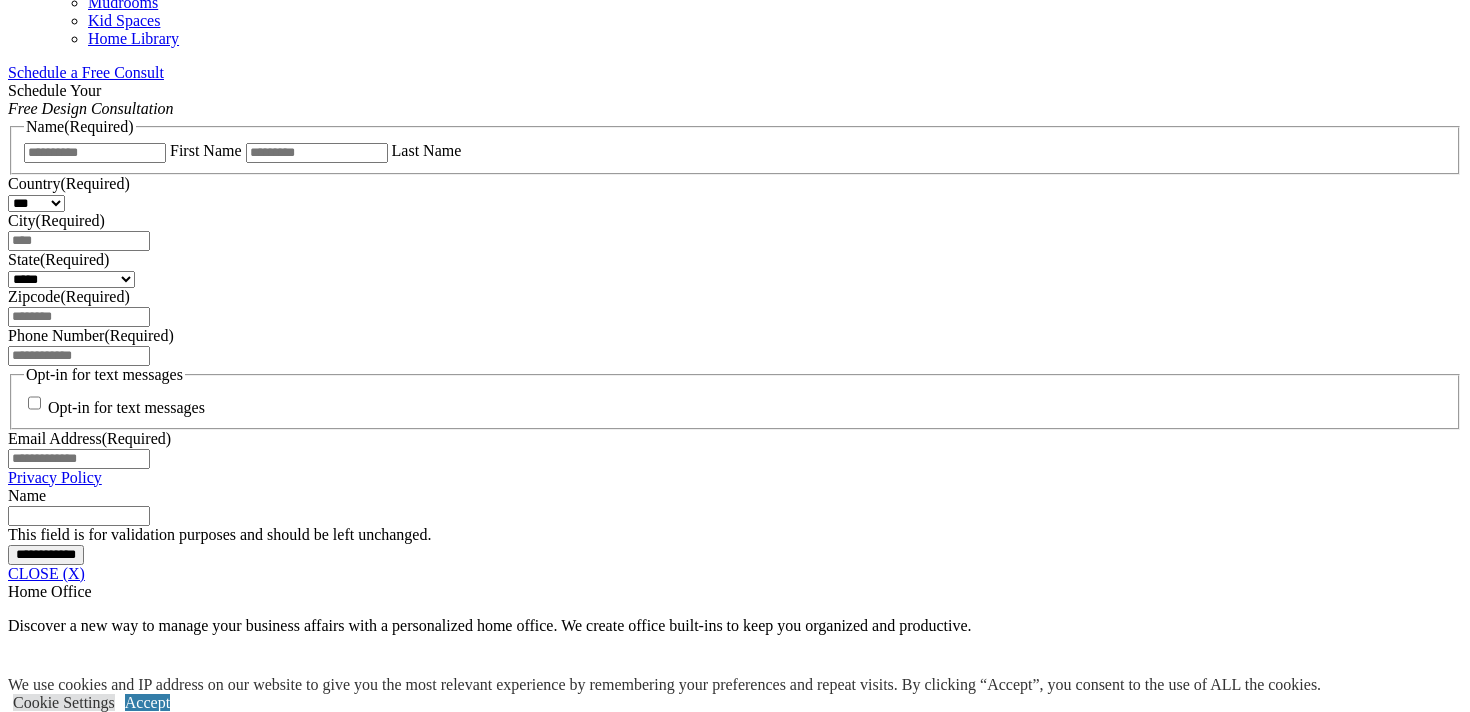 scroll, scrollTop: 1284, scrollLeft: 0, axis: vertical 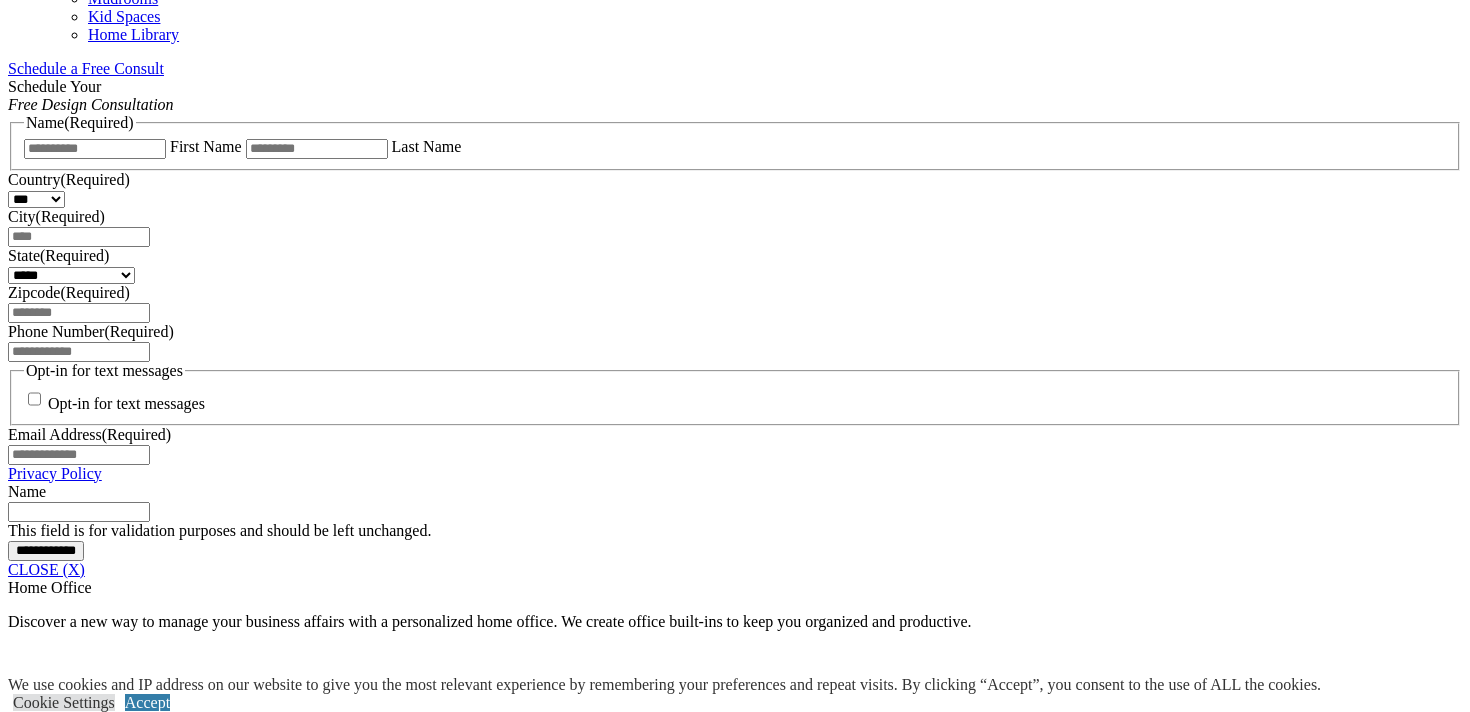 click on "CLOSE (X)" at bounding box center [46, 569] 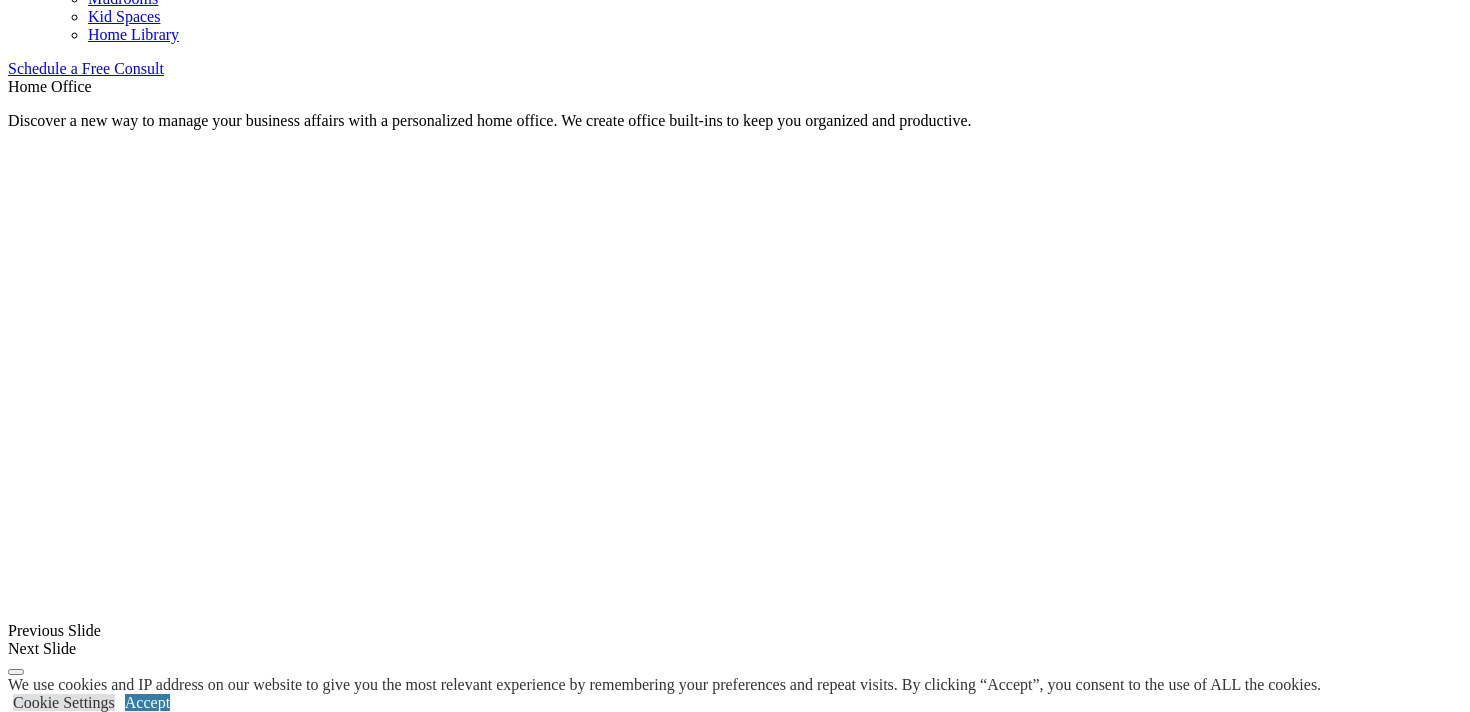 click at bounding box center [74, 1597] 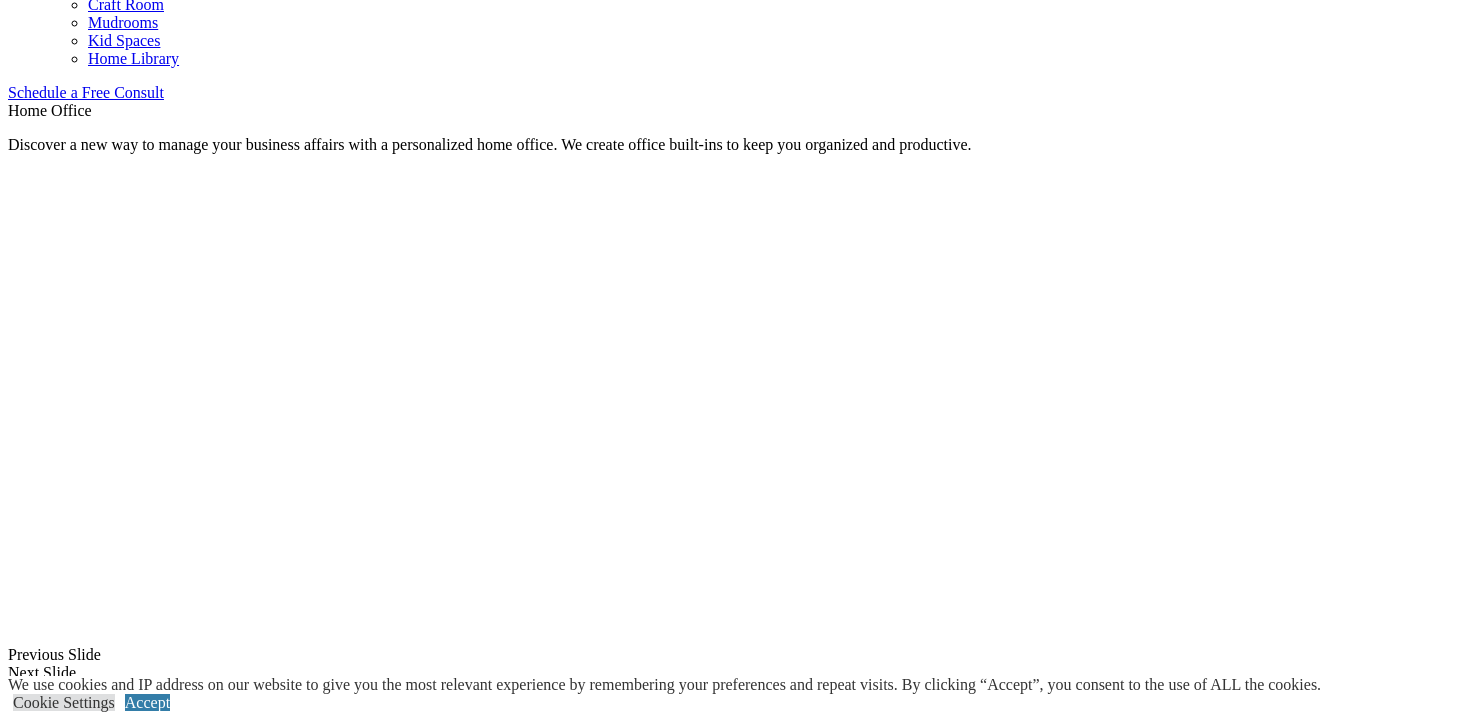 scroll, scrollTop: 1253, scrollLeft: 0, axis: vertical 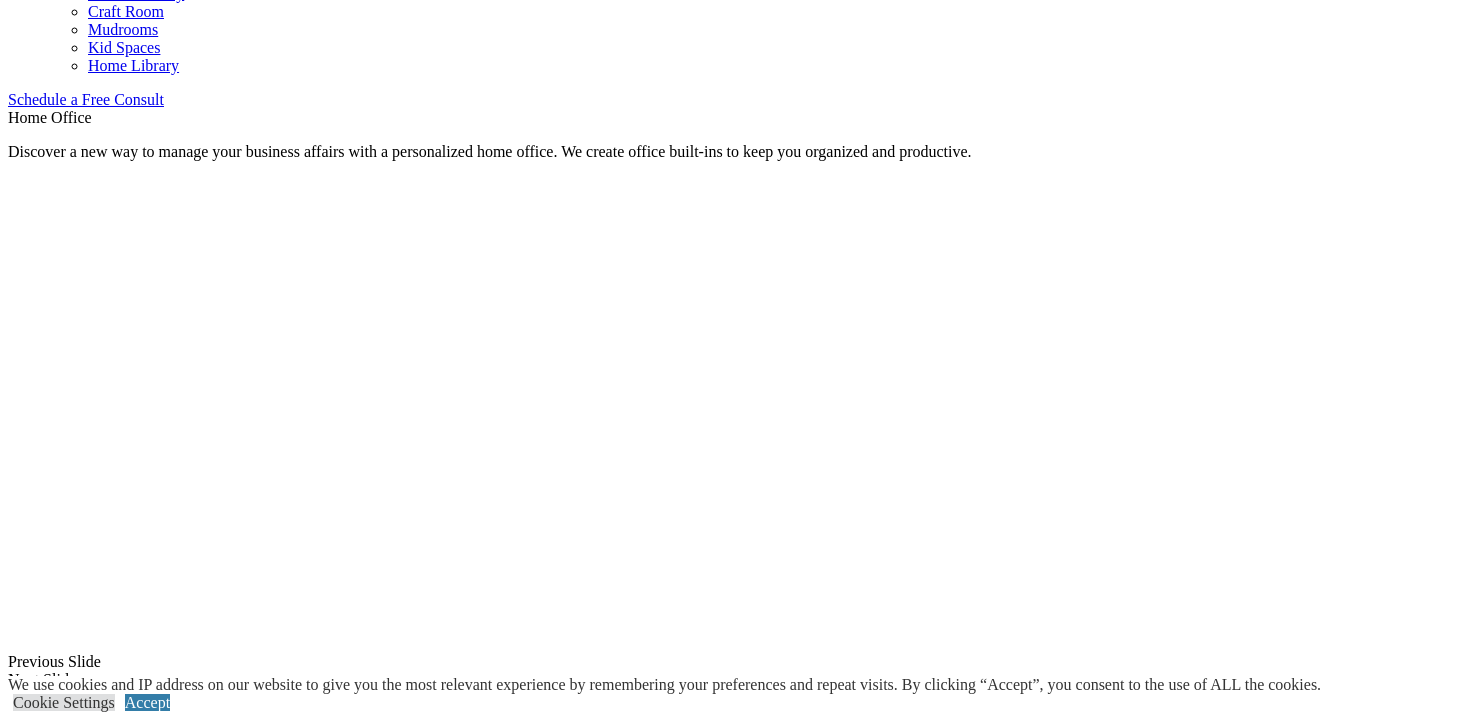 click on "Wood" at bounding box center (67, 1464) 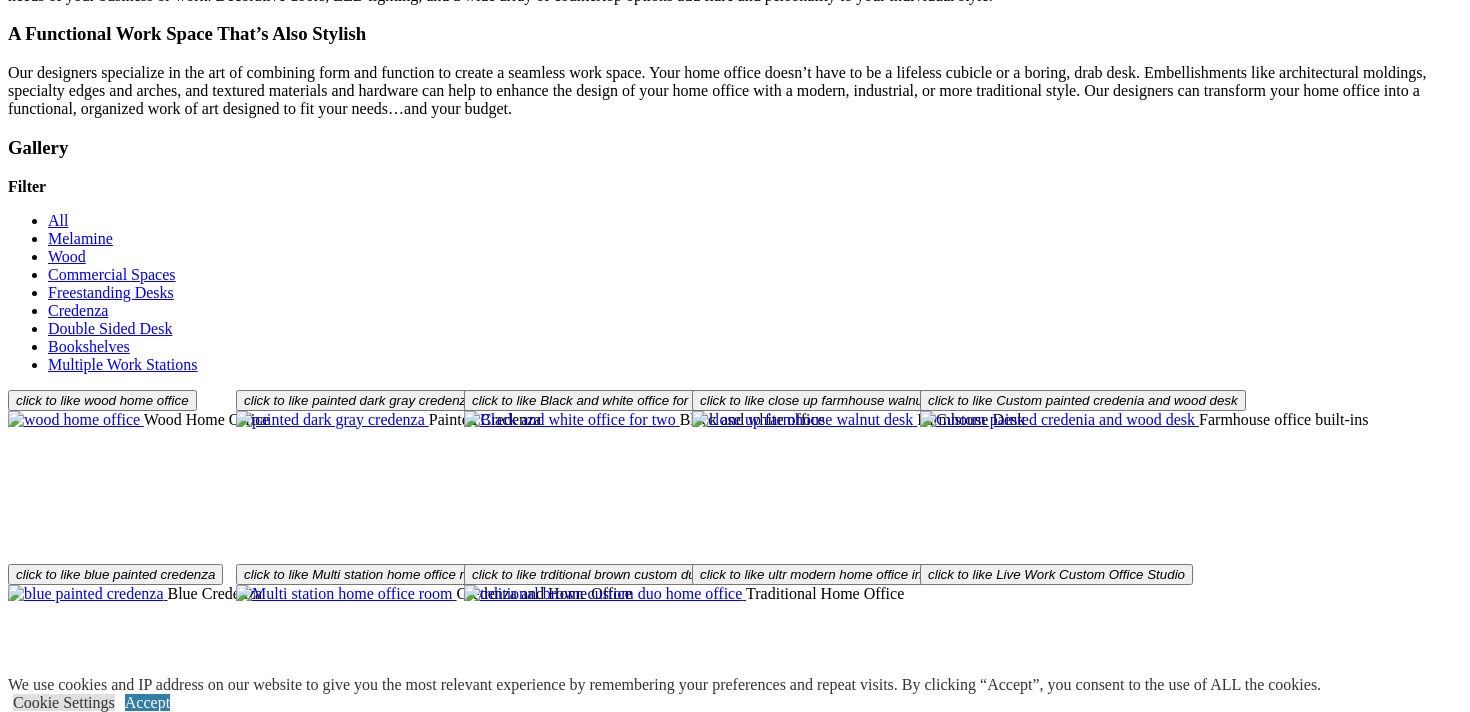 scroll, scrollTop: 2390, scrollLeft: 0, axis: vertical 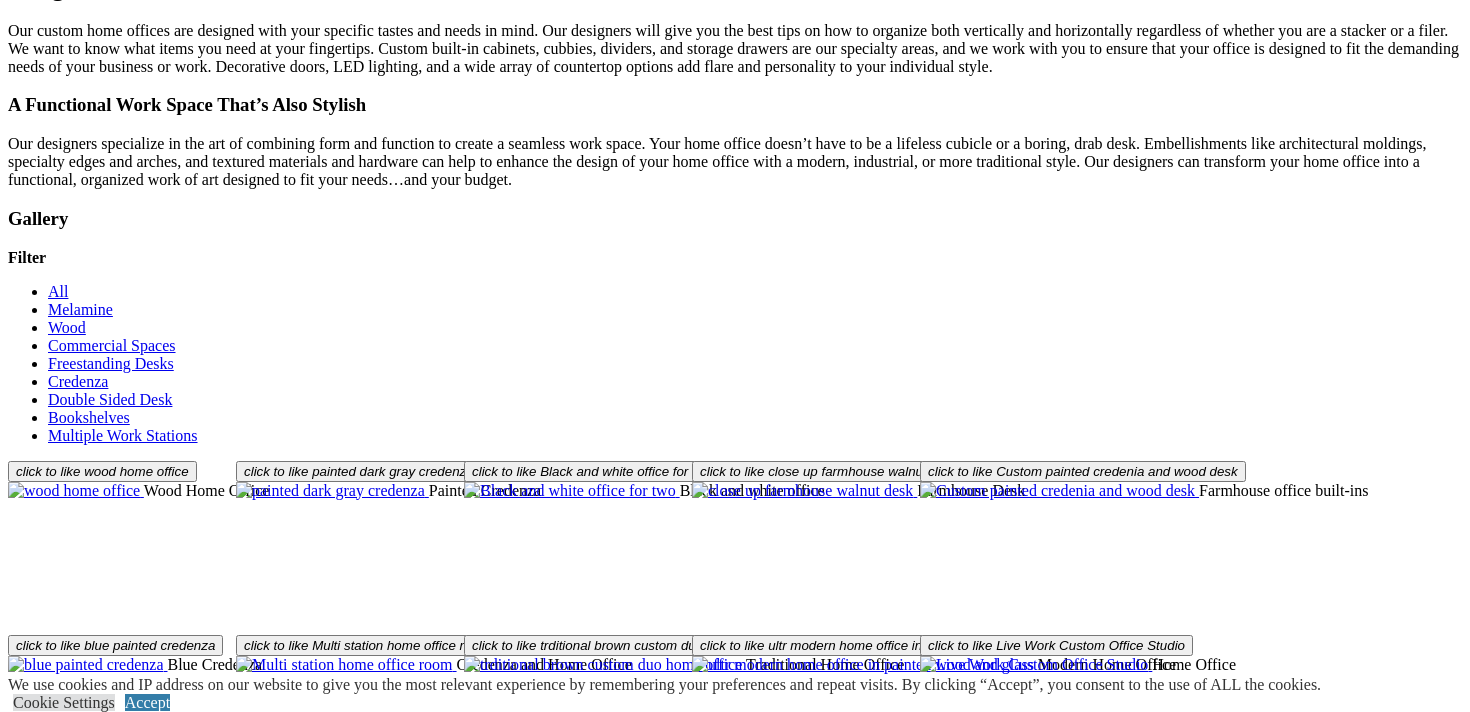 click on "Finishes" at bounding box center [114, 1127] 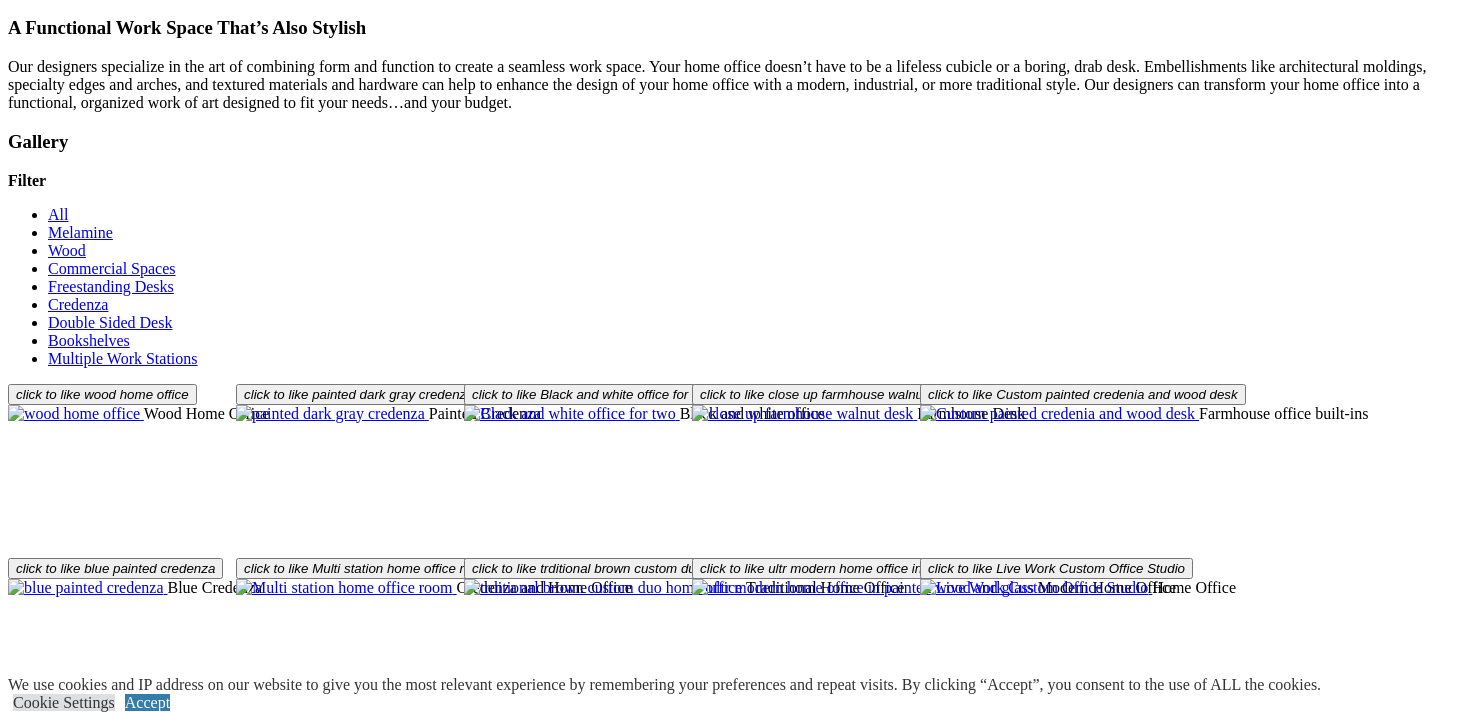 scroll, scrollTop: 2472, scrollLeft: 0, axis: vertical 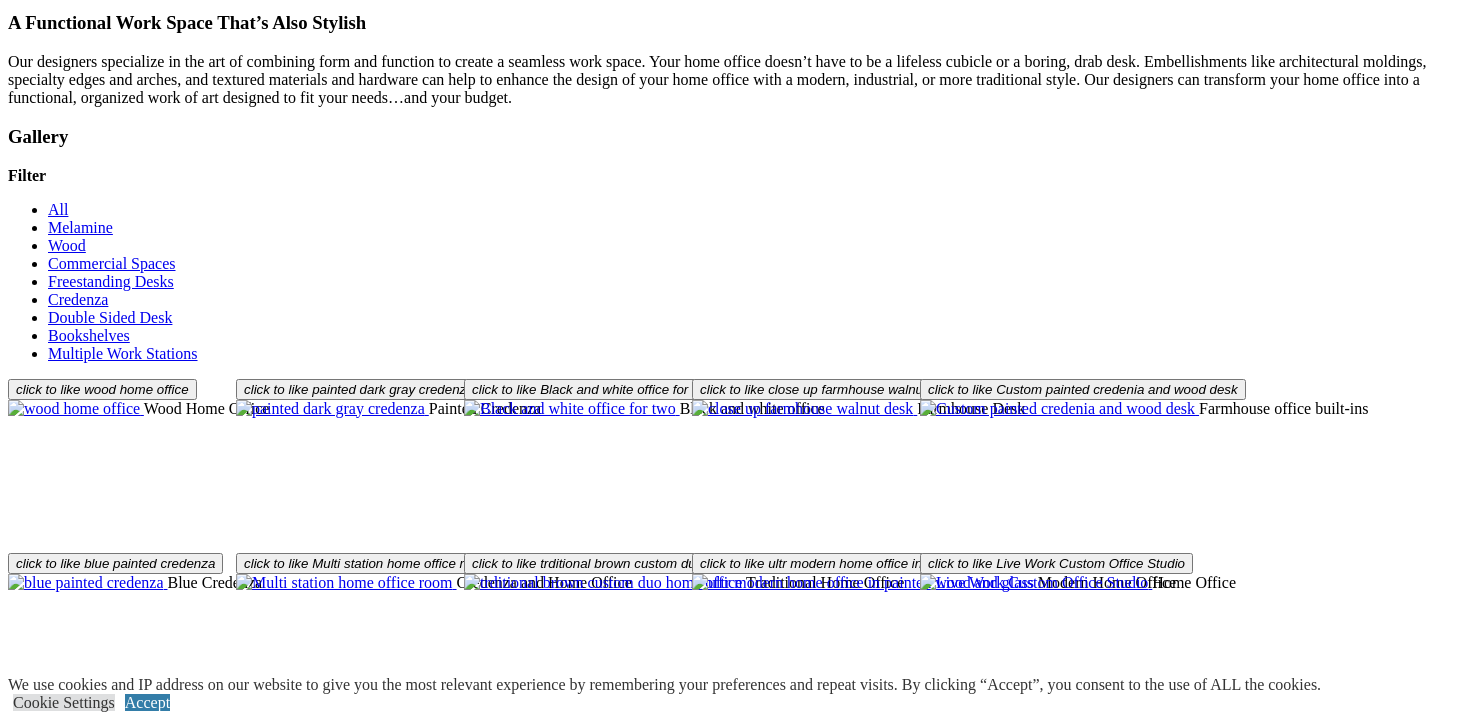 click on "Melamine – Gunstock Walnut" at bounding box center (735, 1350) 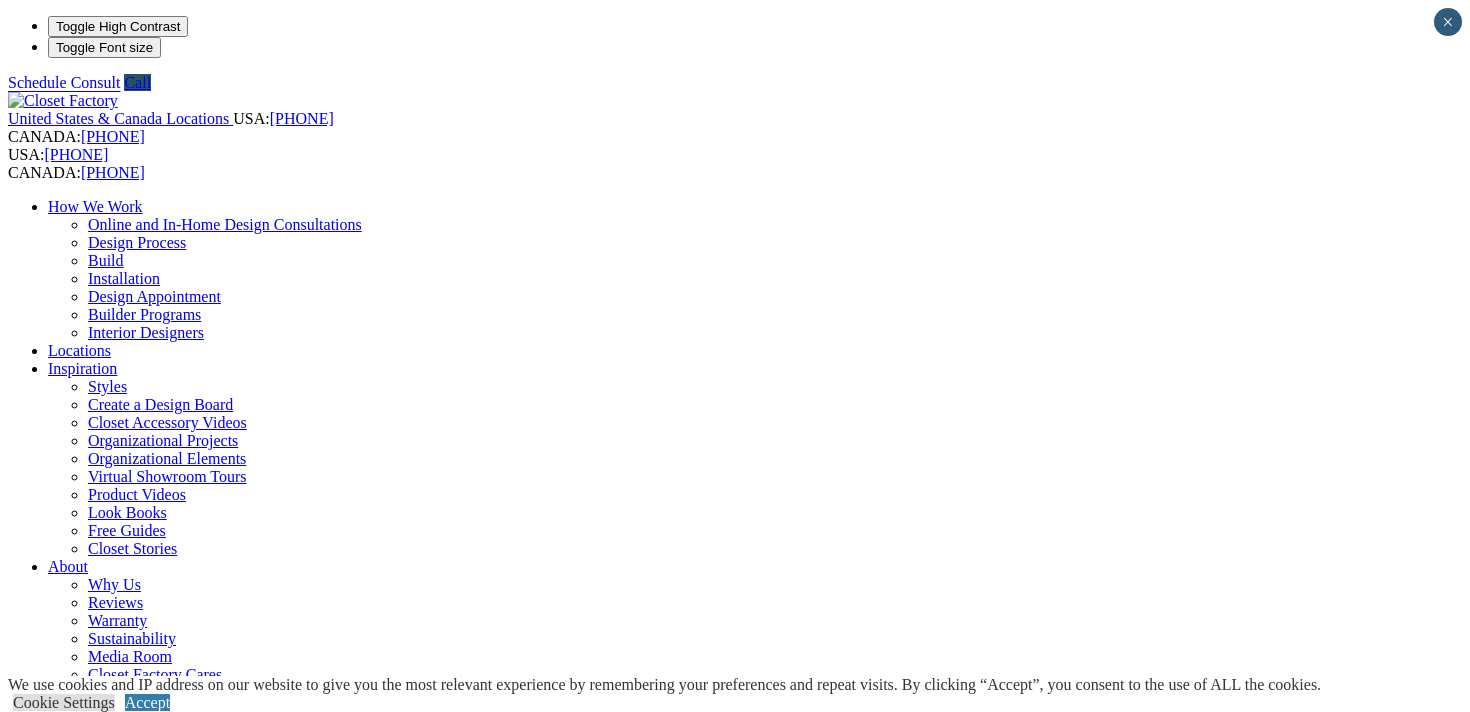 scroll, scrollTop: 0, scrollLeft: 0, axis: both 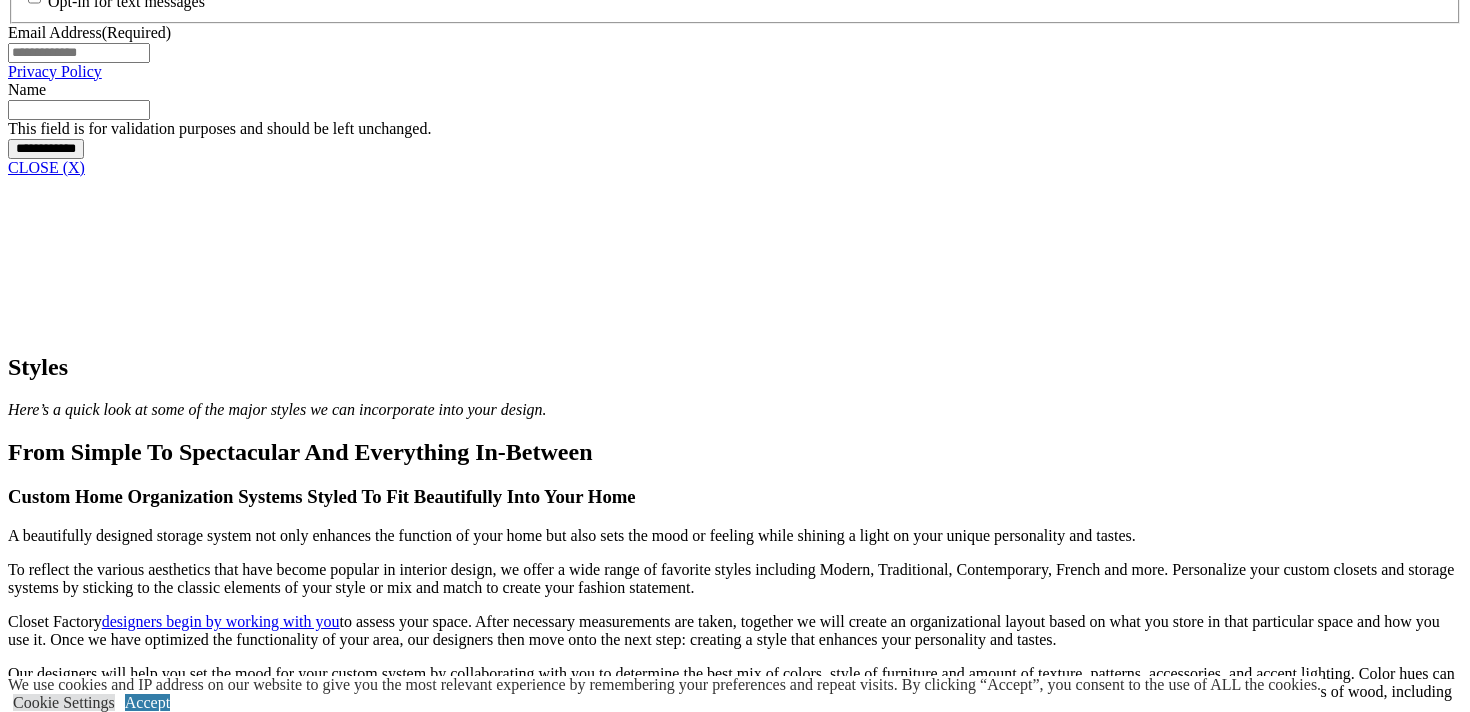 click on "CLOSE (X)" at bounding box center (46, 167) 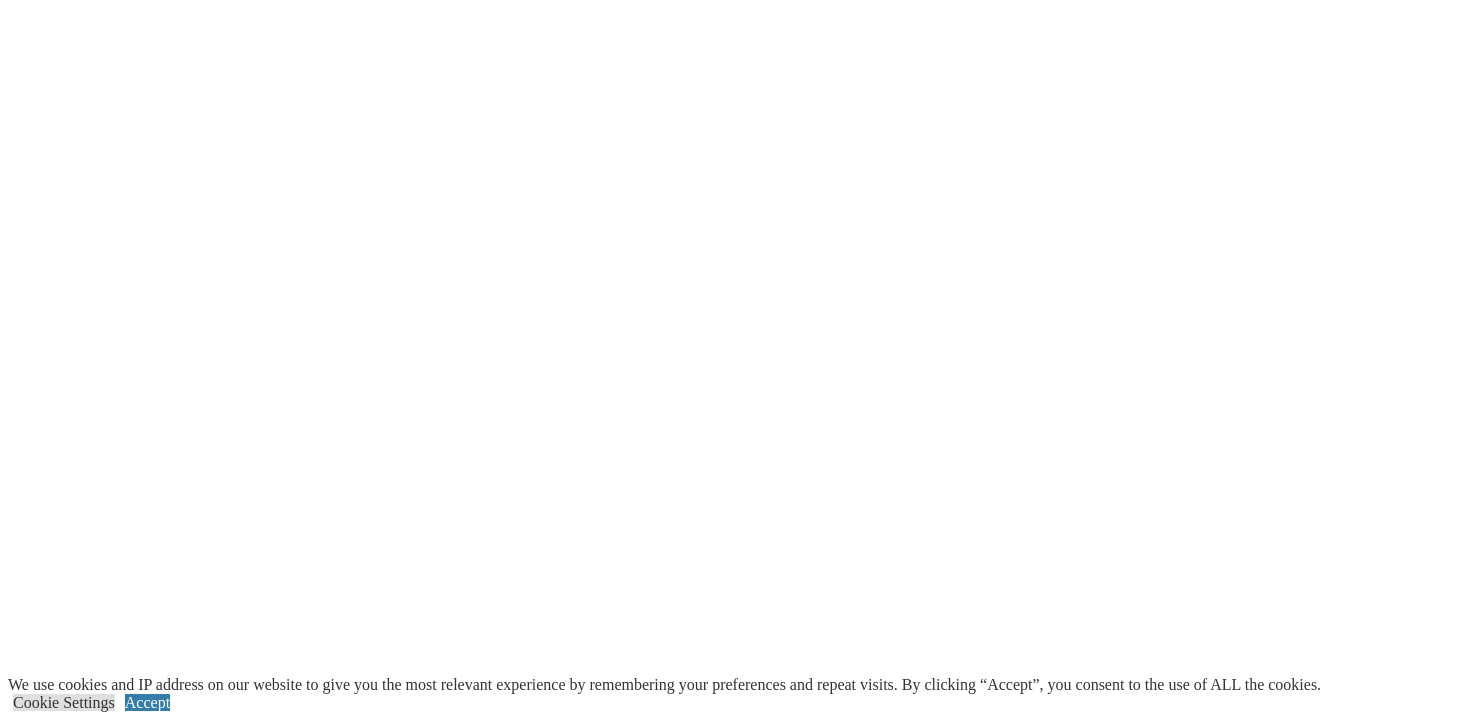 scroll, scrollTop: 9566, scrollLeft: 0, axis: vertical 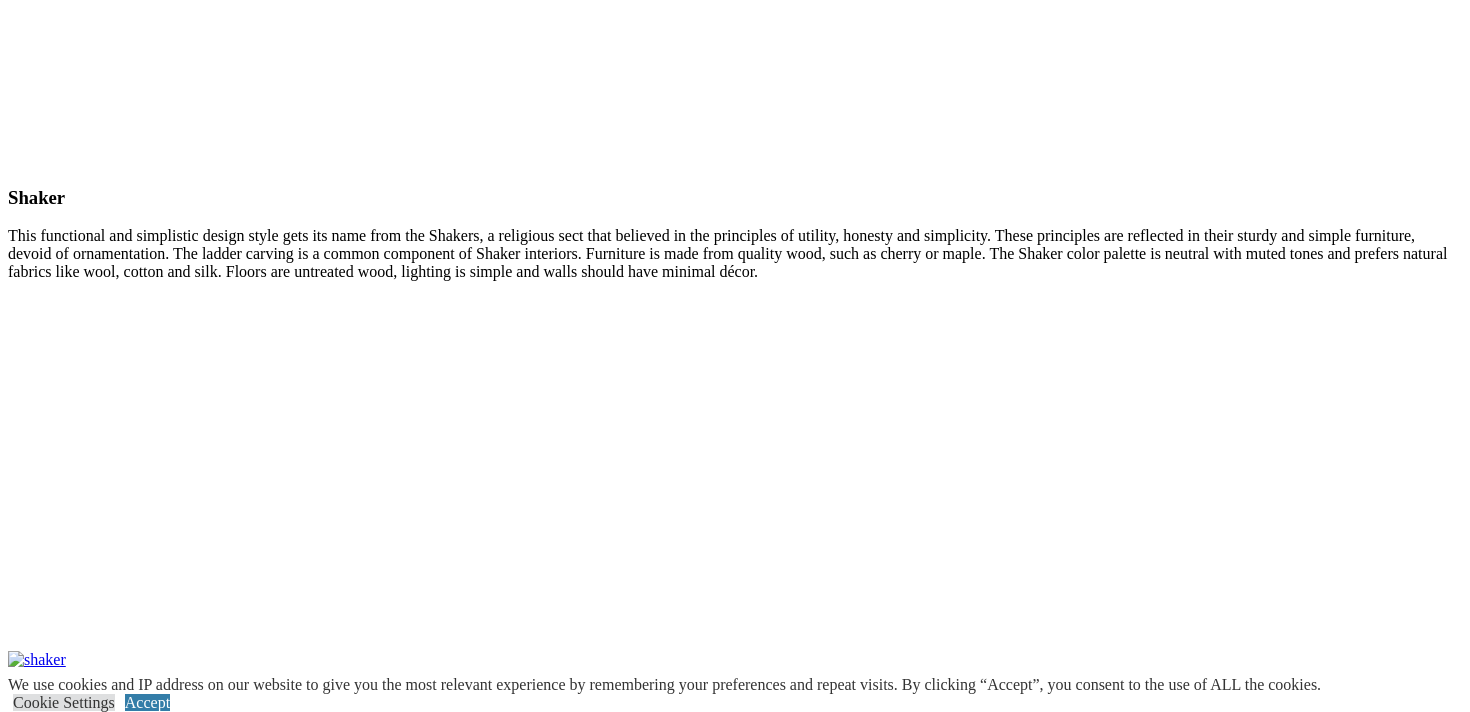 click on "Home Office" at bounding box center [90, -8572] 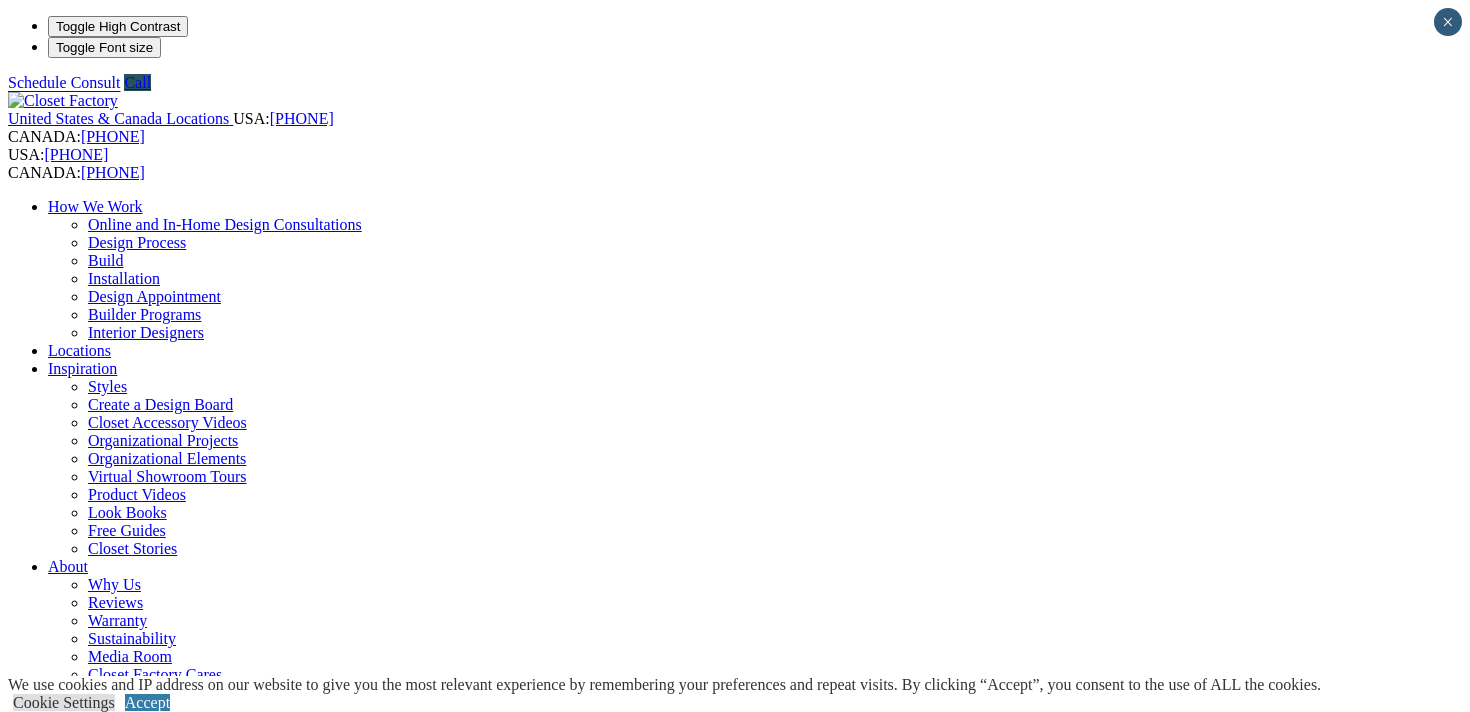 scroll, scrollTop: 0, scrollLeft: 0, axis: both 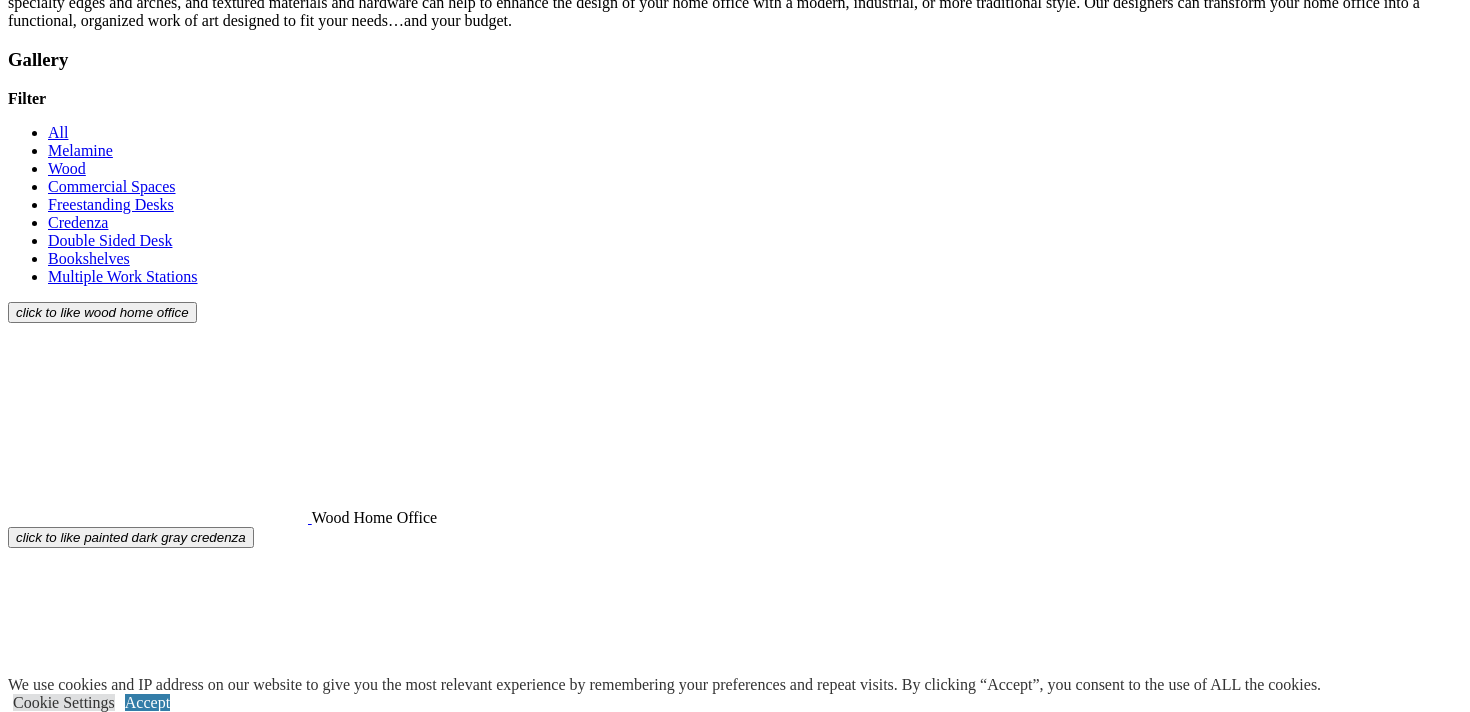 click on "Finishes" at bounding box center (114, 10971) 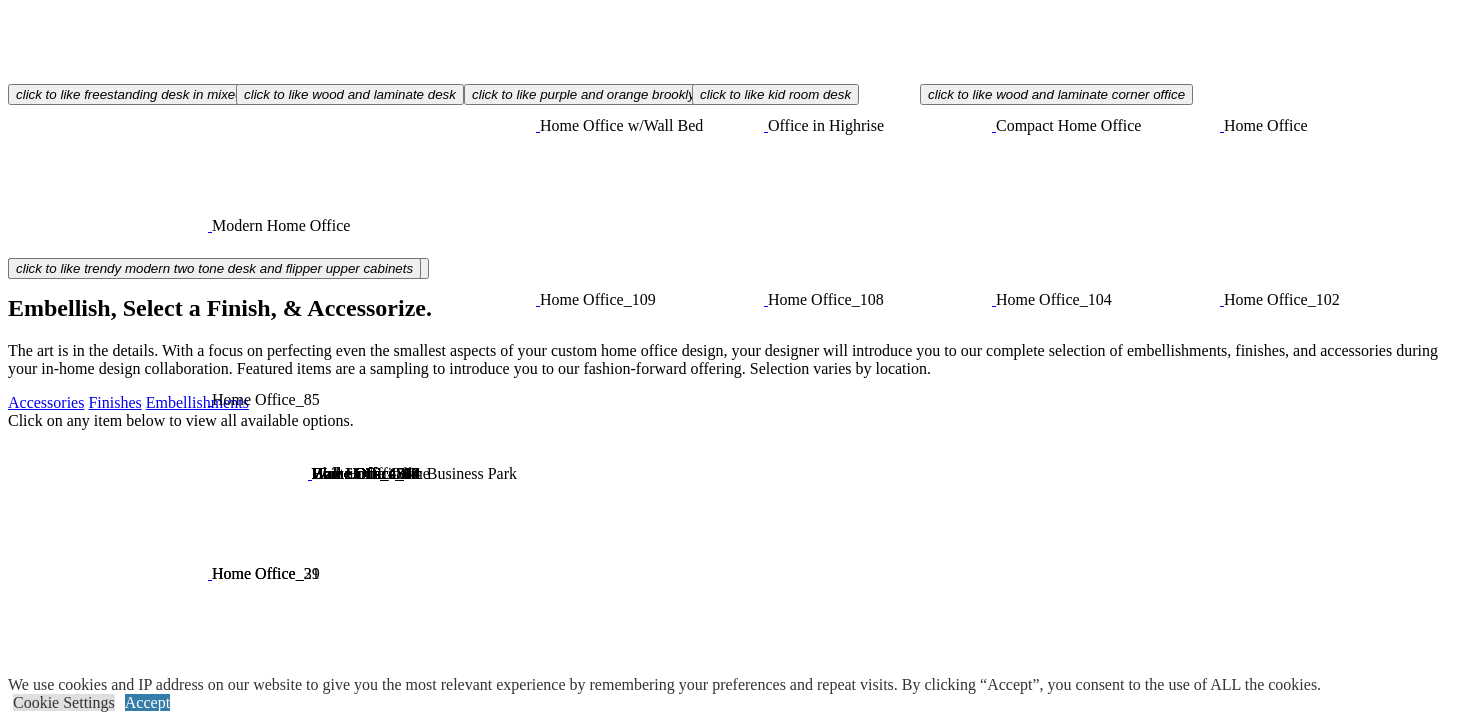 scroll, scrollTop: 3311, scrollLeft: 0, axis: vertical 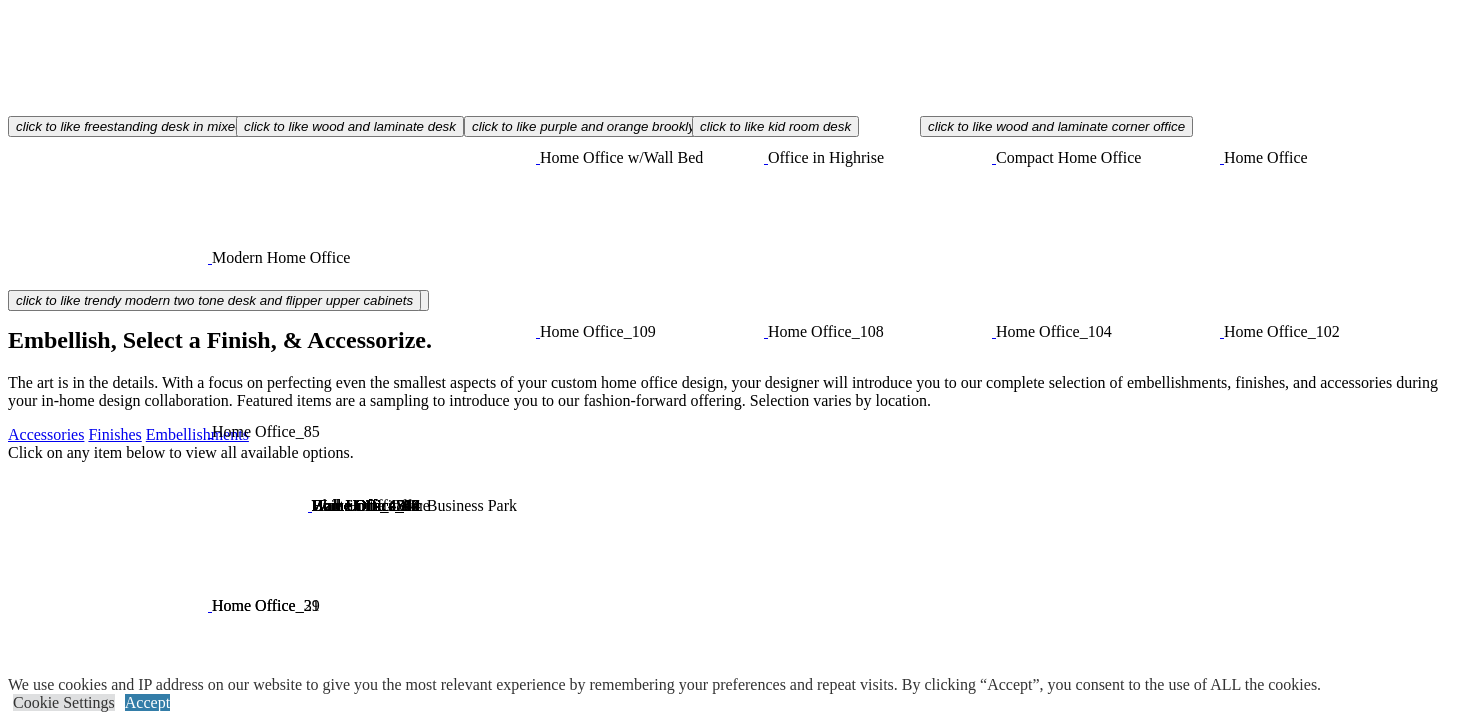 click at bounding box center (102, 1617) 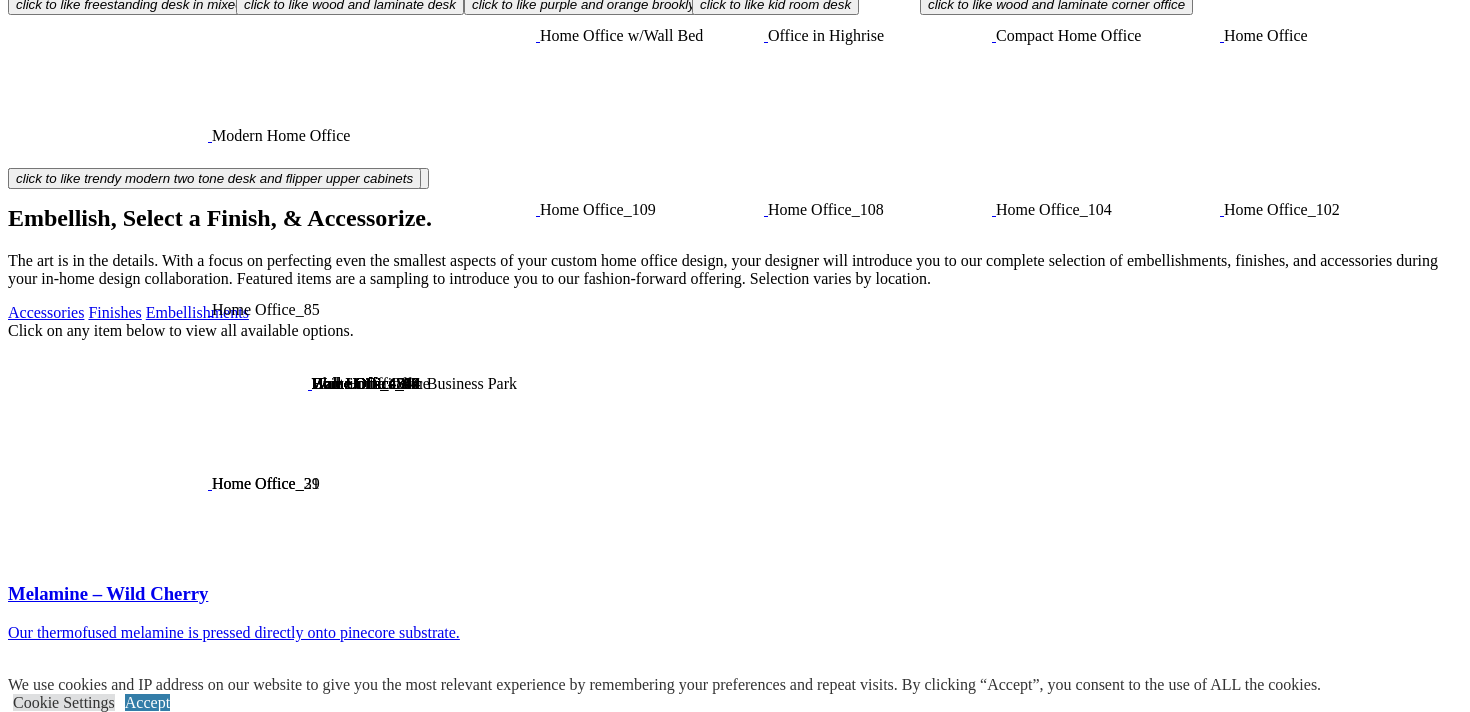 scroll, scrollTop: 4004, scrollLeft: 0, axis: vertical 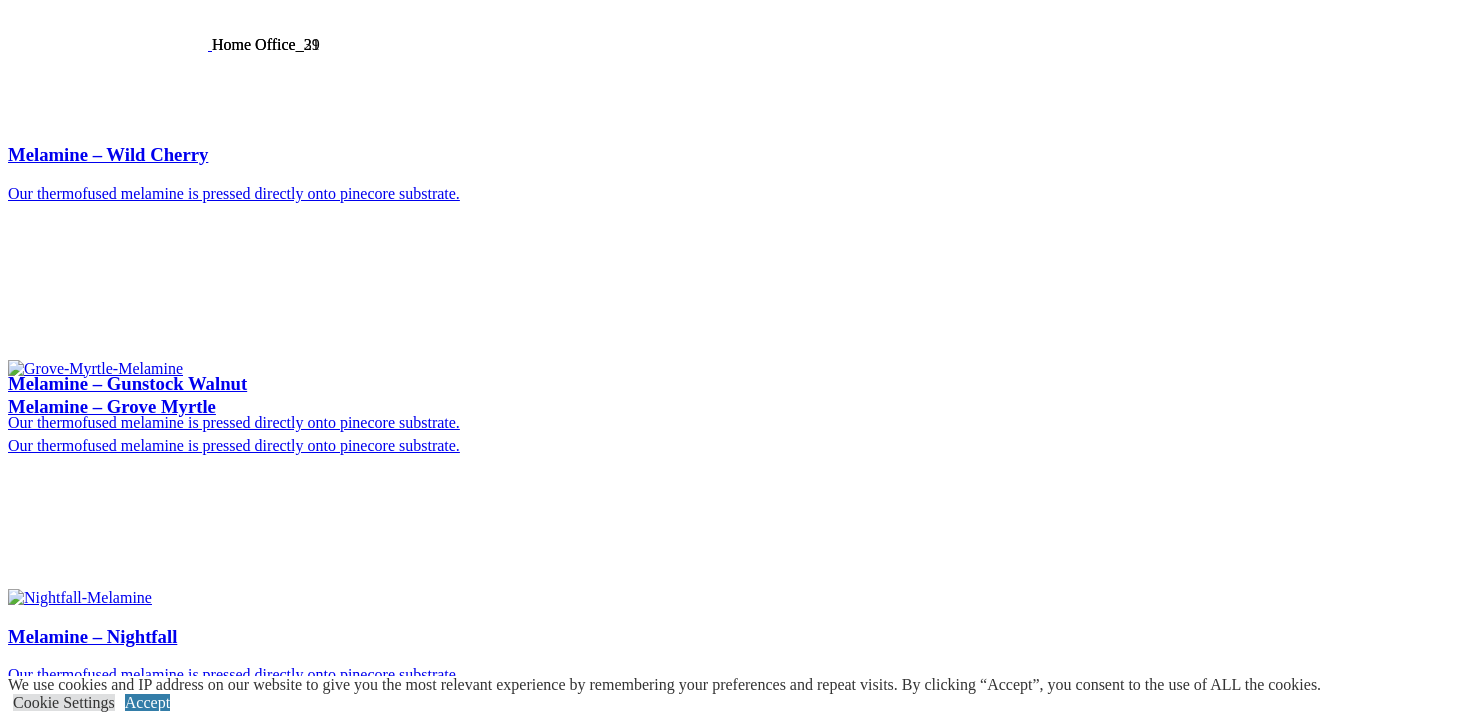 click on "×" at bounding box center [20, 8969] 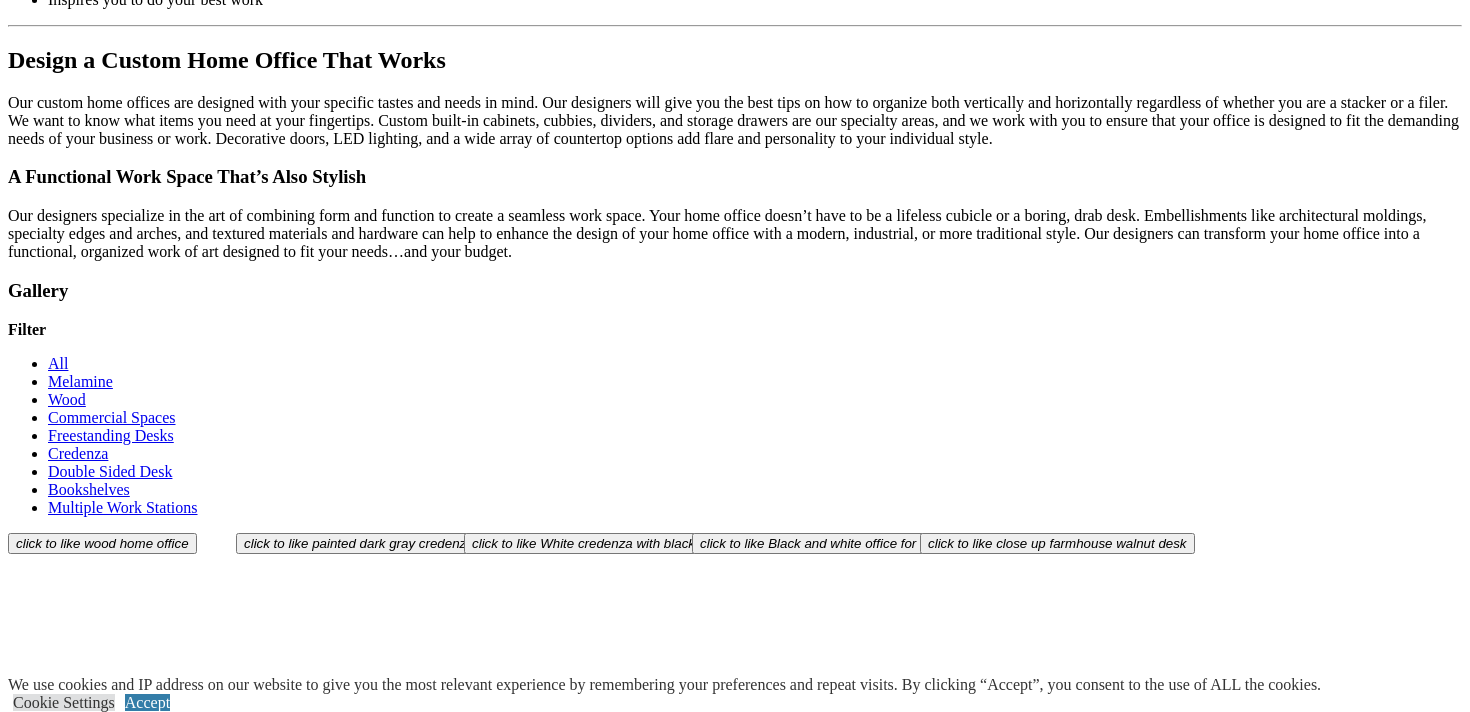 scroll, scrollTop: 2380, scrollLeft: 0, axis: vertical 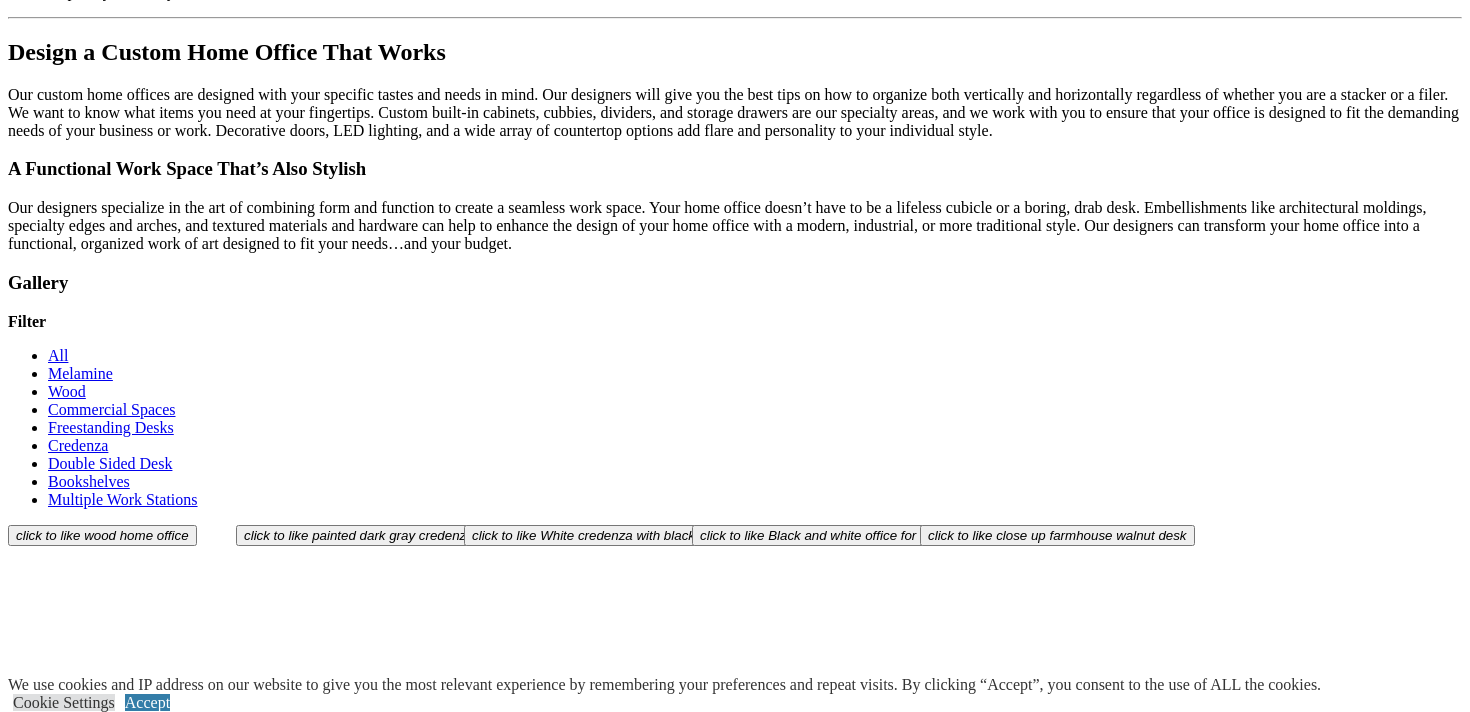 click on "Embellishments" at bounding box center (197, 1365) 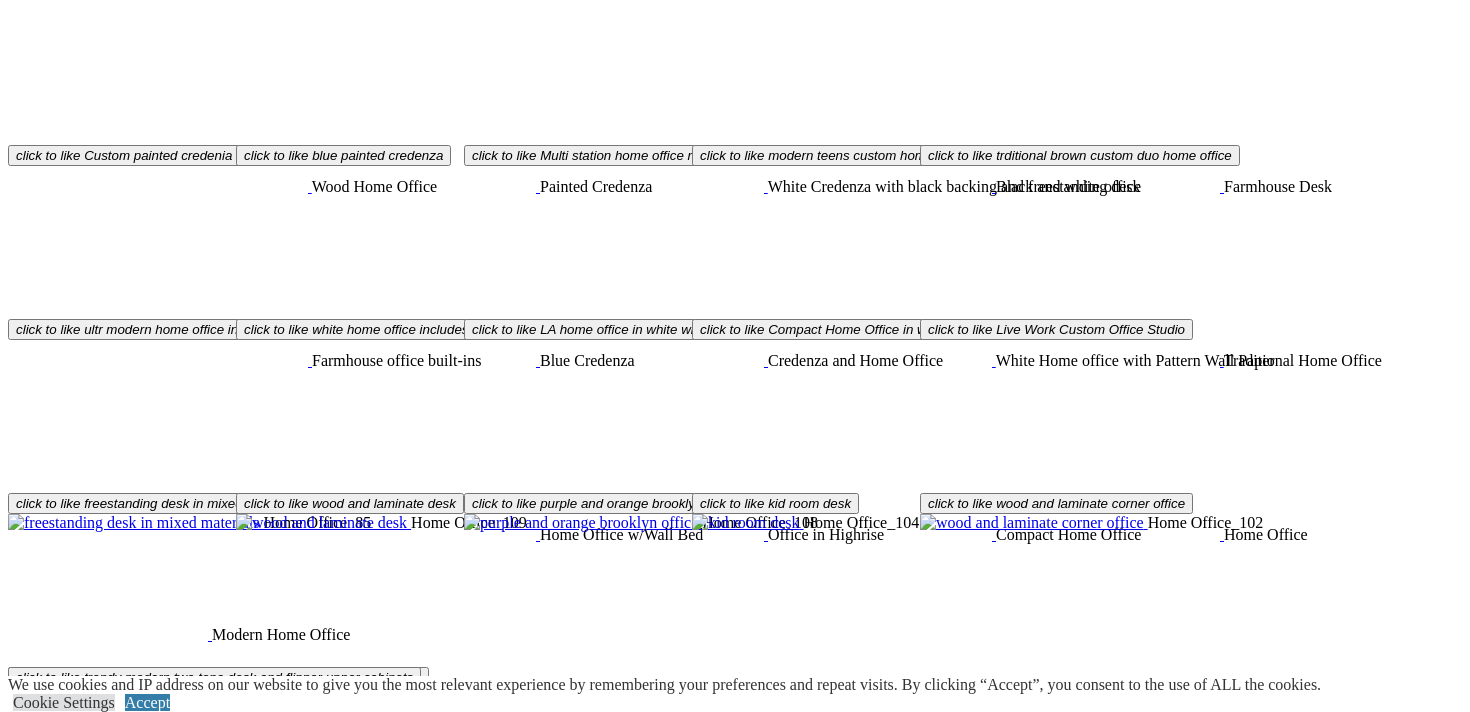 scroll, scrollTop: 2666, scrollLeft: 0, axis: vertical 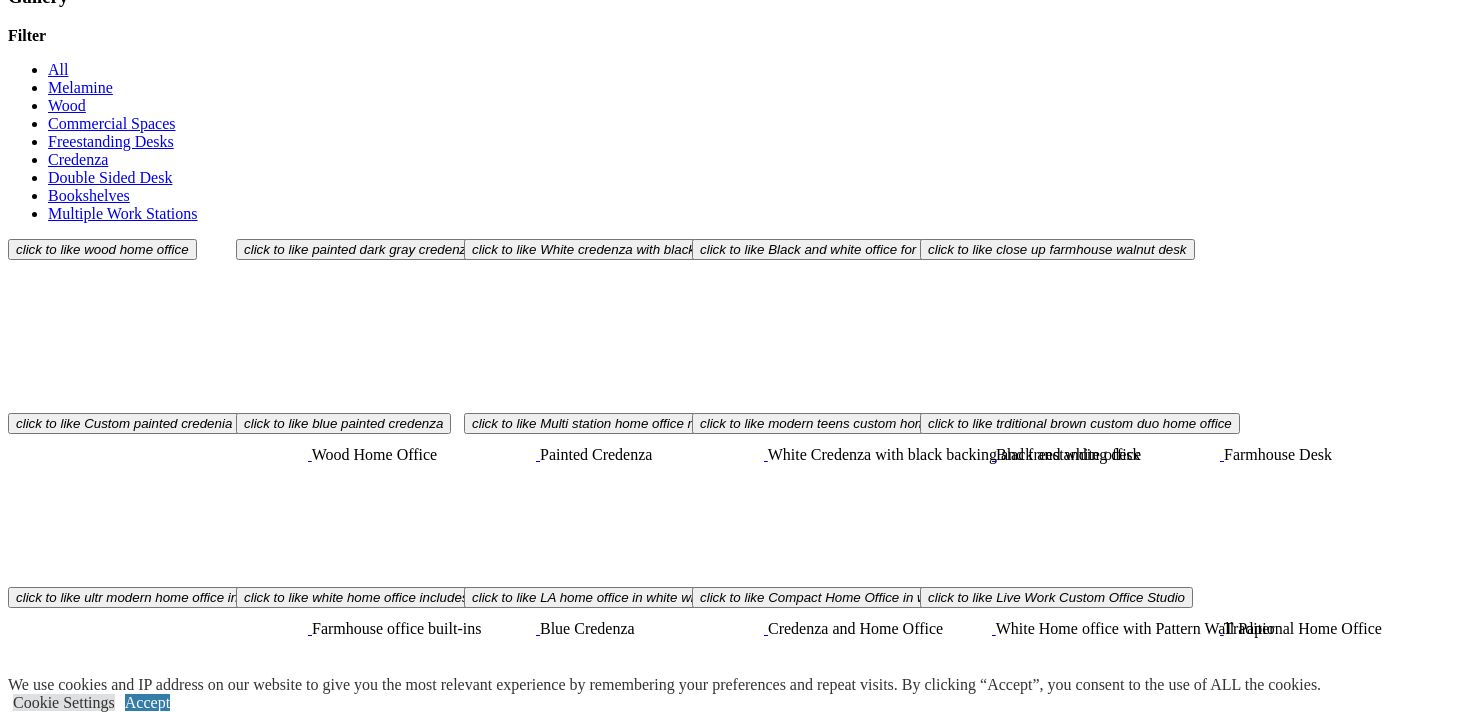 click on "Select from seeded, reeded, sand blasted, bronze, and much more." at bounding box center [735, 1423] 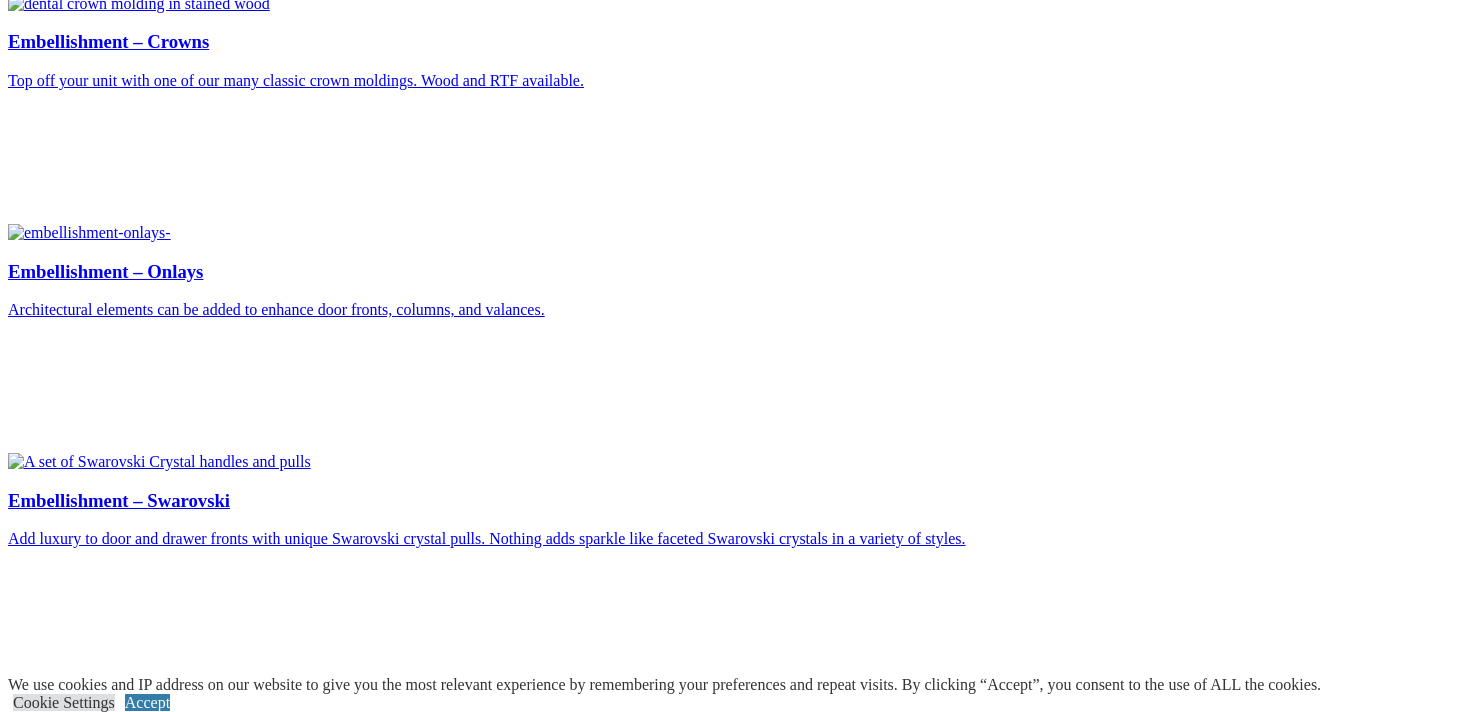 scroll, scrollTop: 4217, scrollLeft: 0, axis: vertical 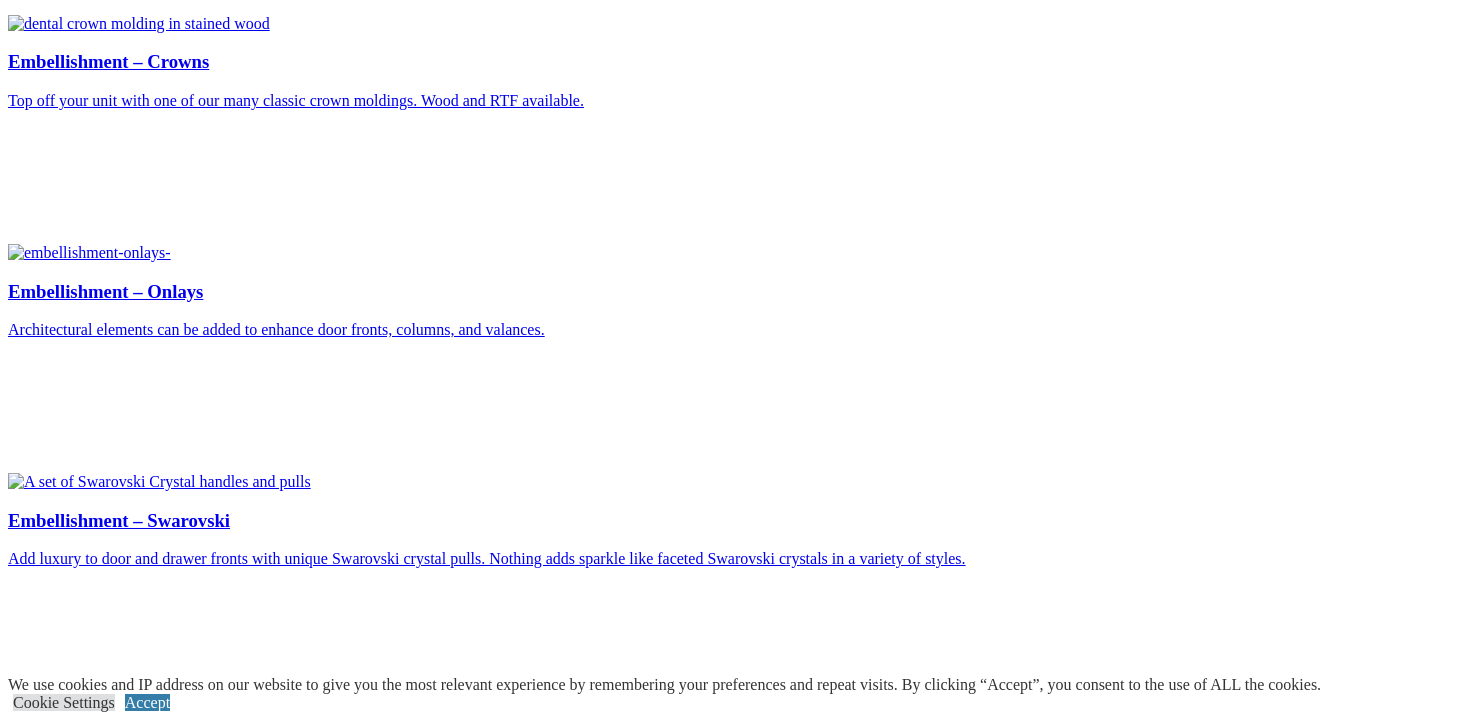 click on "What should I expect?" at bounding box center [80, 1975] 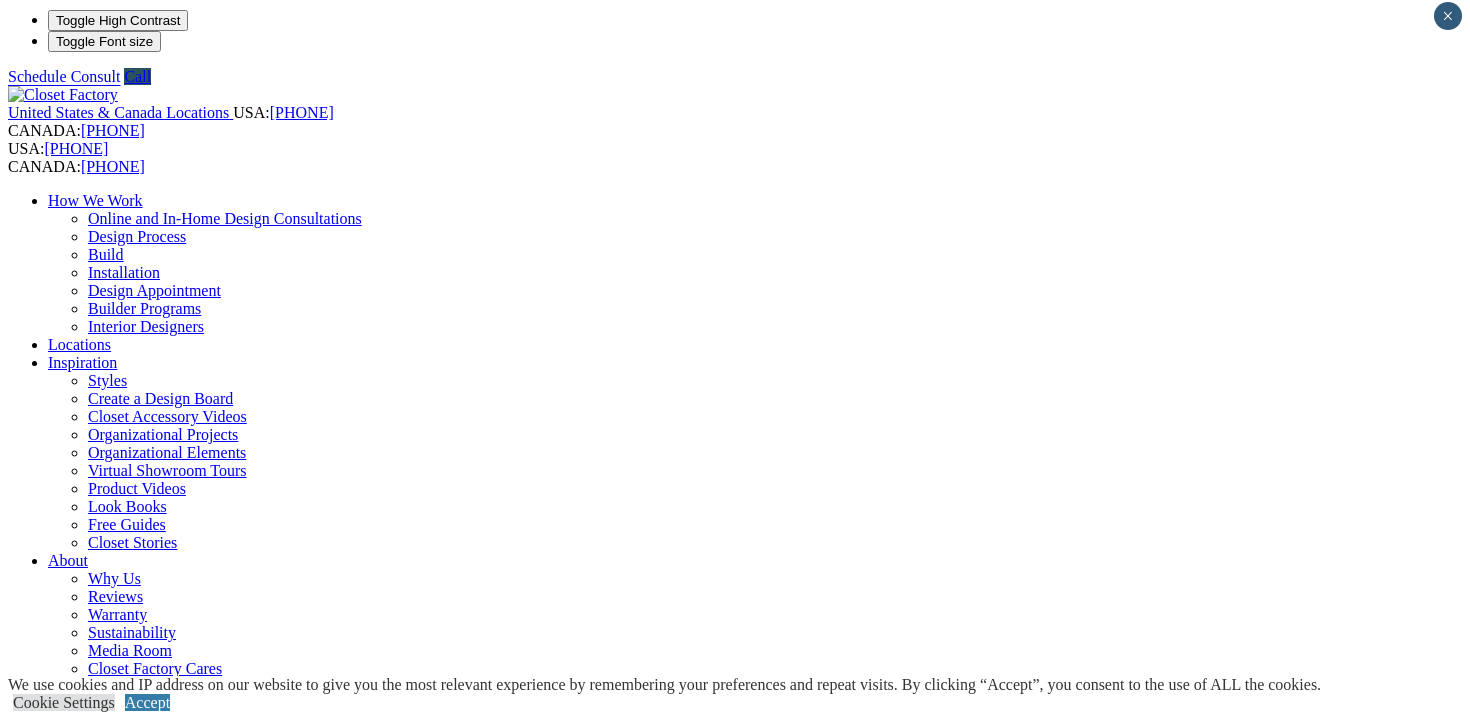 scroll, scrollTop: 0, scrollLeft: 0, axis: both 